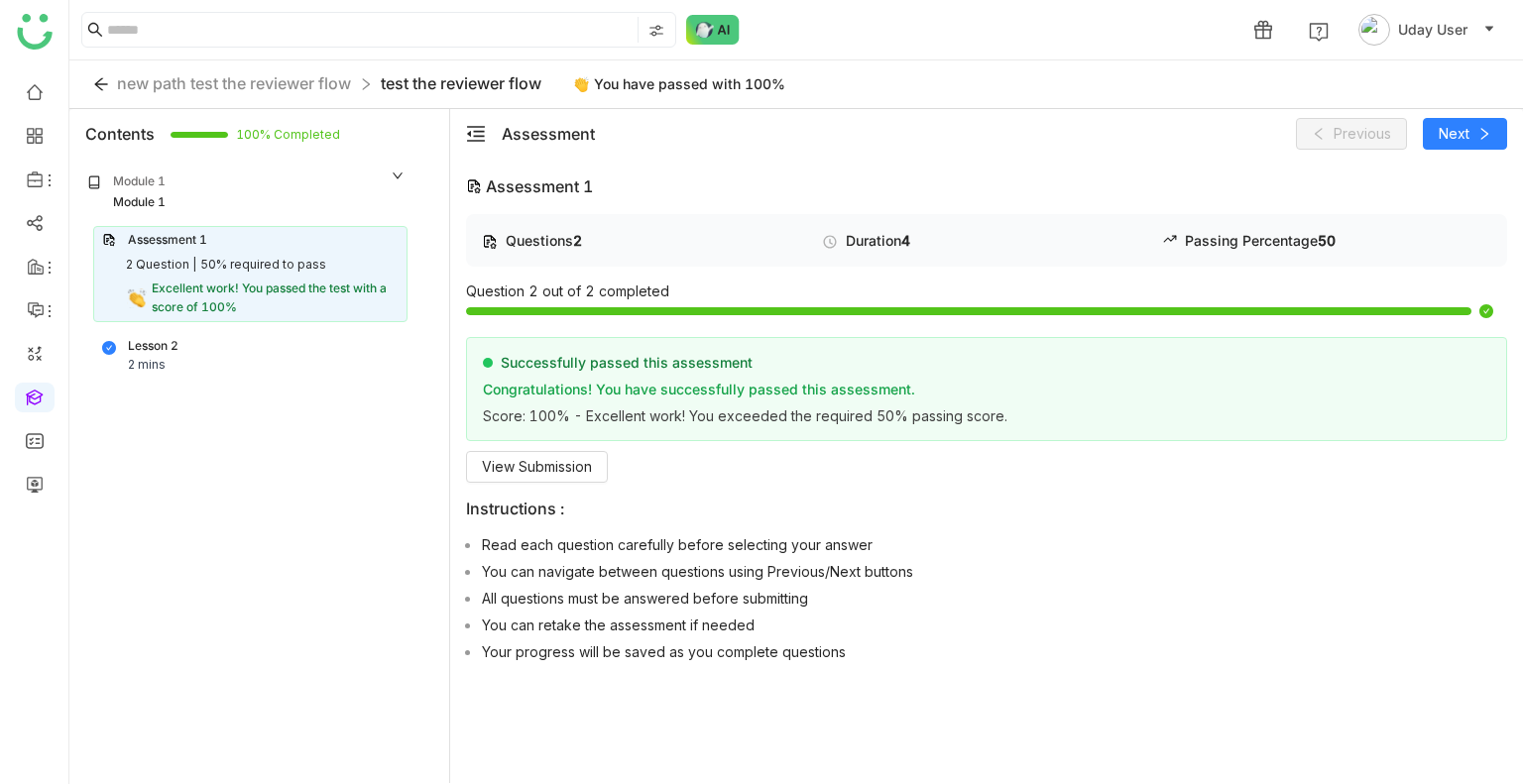 scroll, scrollTop: 0, scrollLeft: 0, axis: both 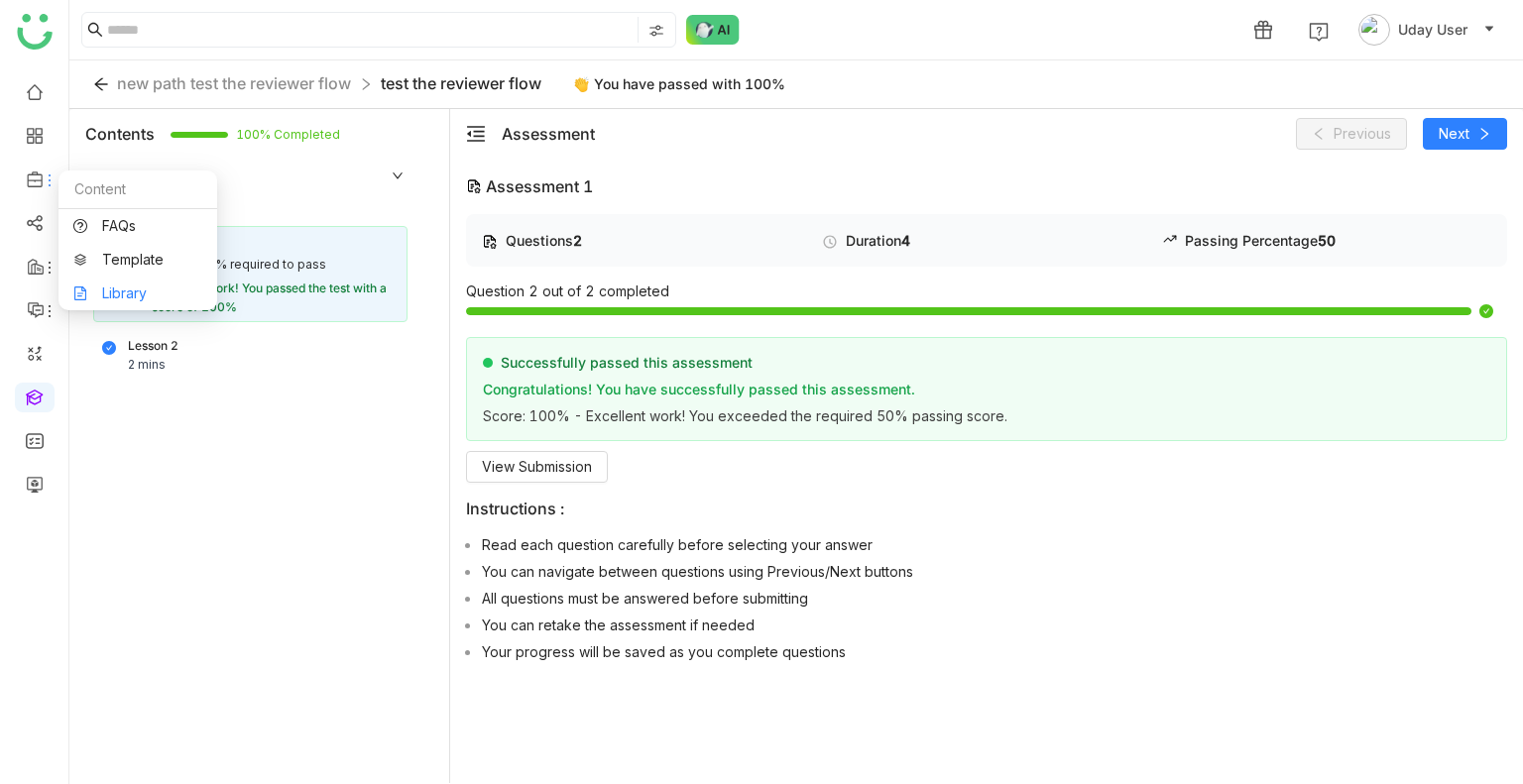 click on "Library" at bounding box center (138, 293) 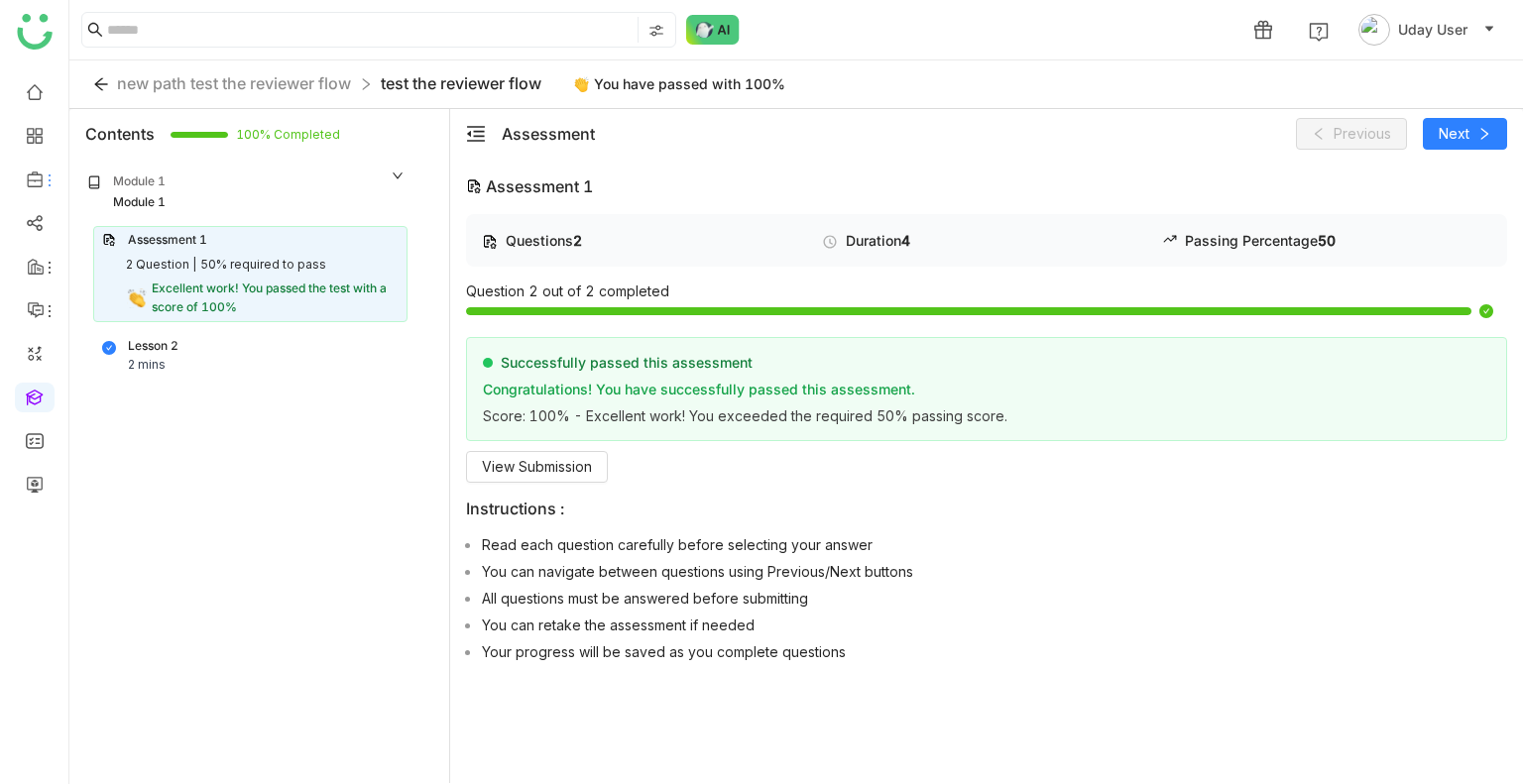 click on "1 Uday User  new path test the reviewer flow  test the reviewer flow  👏 You have passed with 100%   Contents   100% Completed  Module 1 Module 1  Assessment 1   2 Question |   50% required to pass  Excellent work! You passed the test with a score of 100% Lesson 2 2 mins  Assessment   Previous   Next   Assessment 1   Questions   2   Duration   4   Passing Percentage   50   Question 2 out of 2 completed  Successfully passed this assessment Congratulations! You have successfully passed this assessment. Score: 100% - Excellent work! You exceeded the required 50% passing score.  View Submission  Instructions : Read each question carefully before selecting your answer You can navigate between questions using Previous/Next buttons All questions must be answered before submitting You can retake the assessment if needed Your progress will be saved as you complete questions Start" at bounding box center (762, 392) 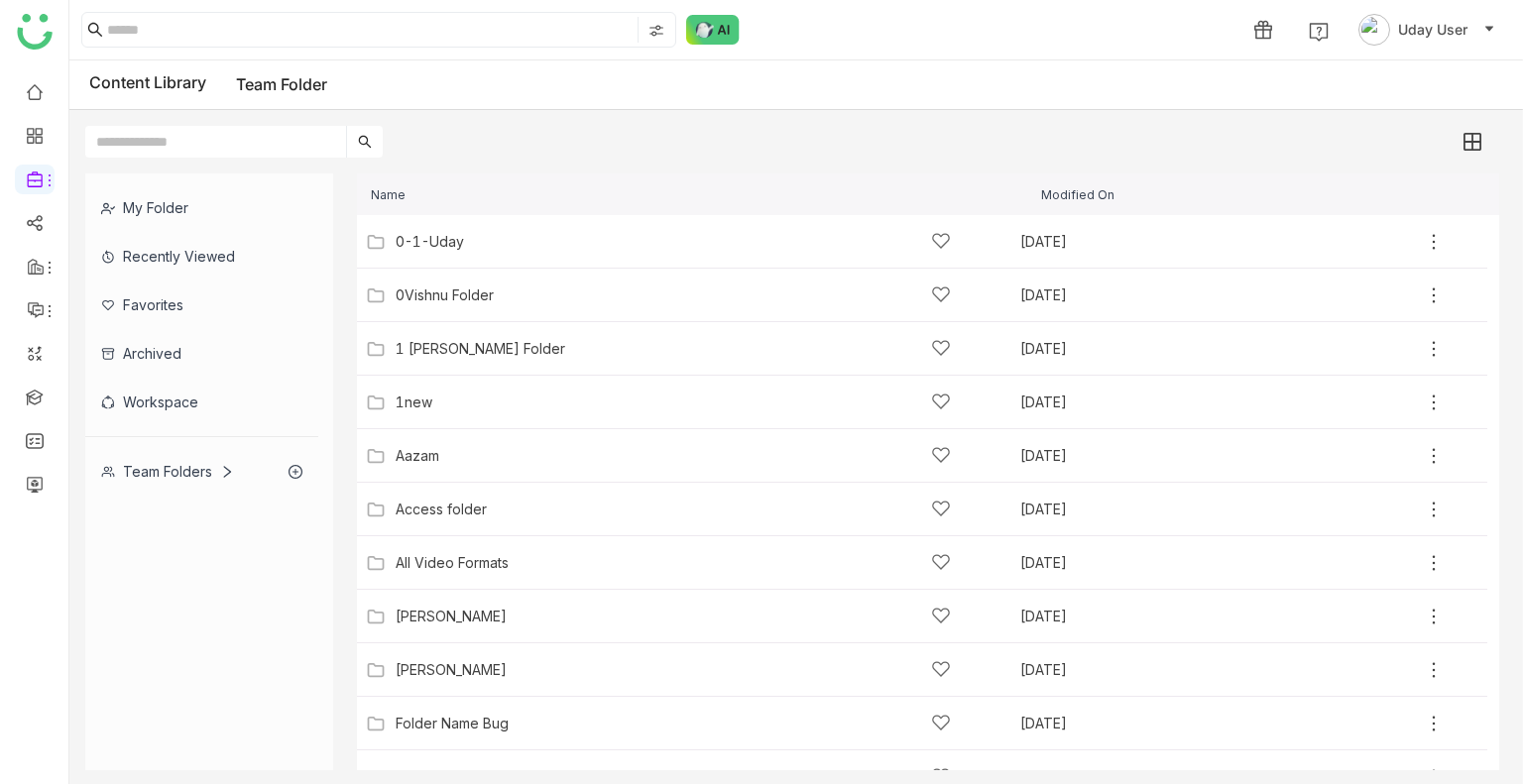 click on "Team Folders" 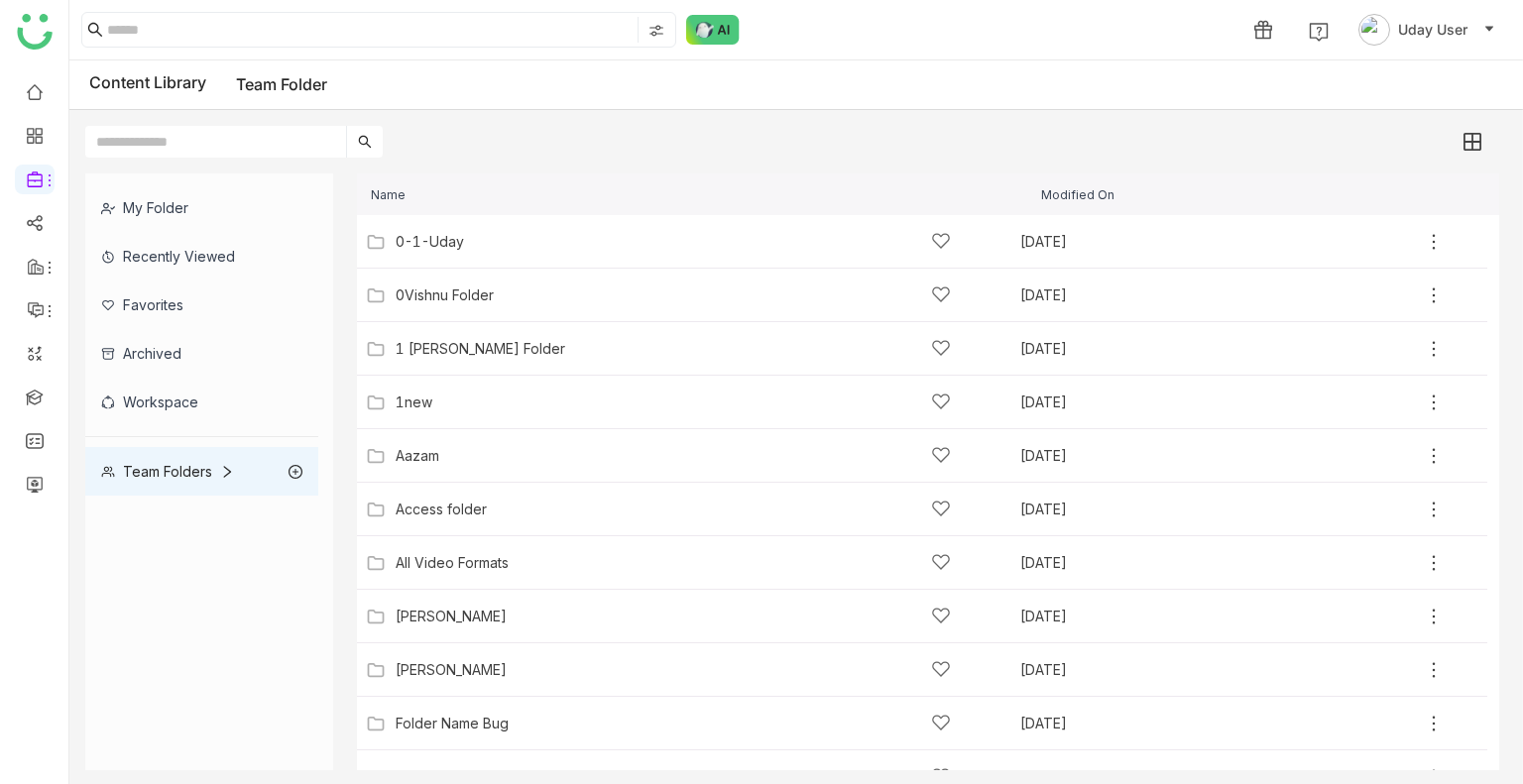 click on "Team Folders" 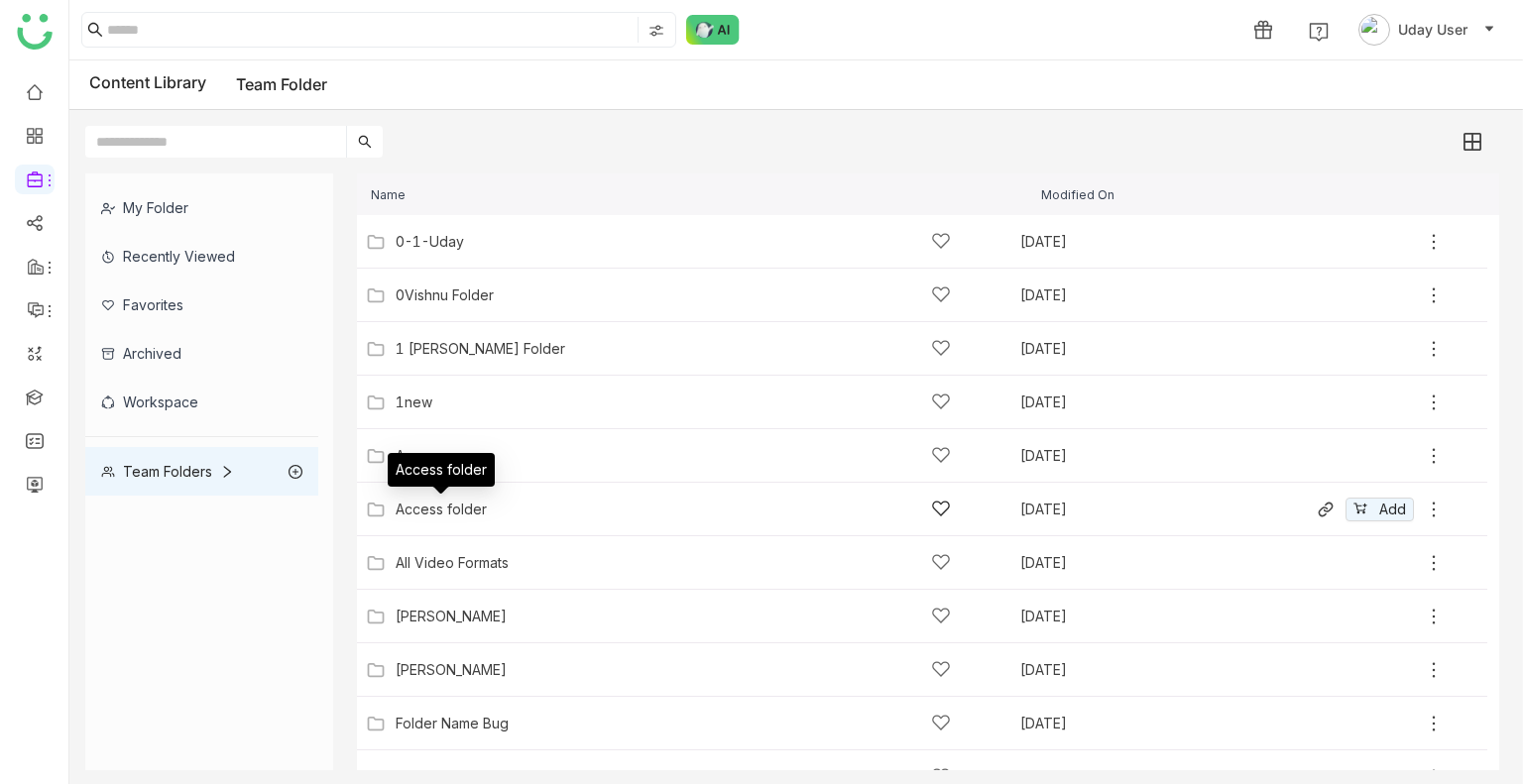 scroll, scrollTop: 675, scrollLeft: 0, axis: vertical 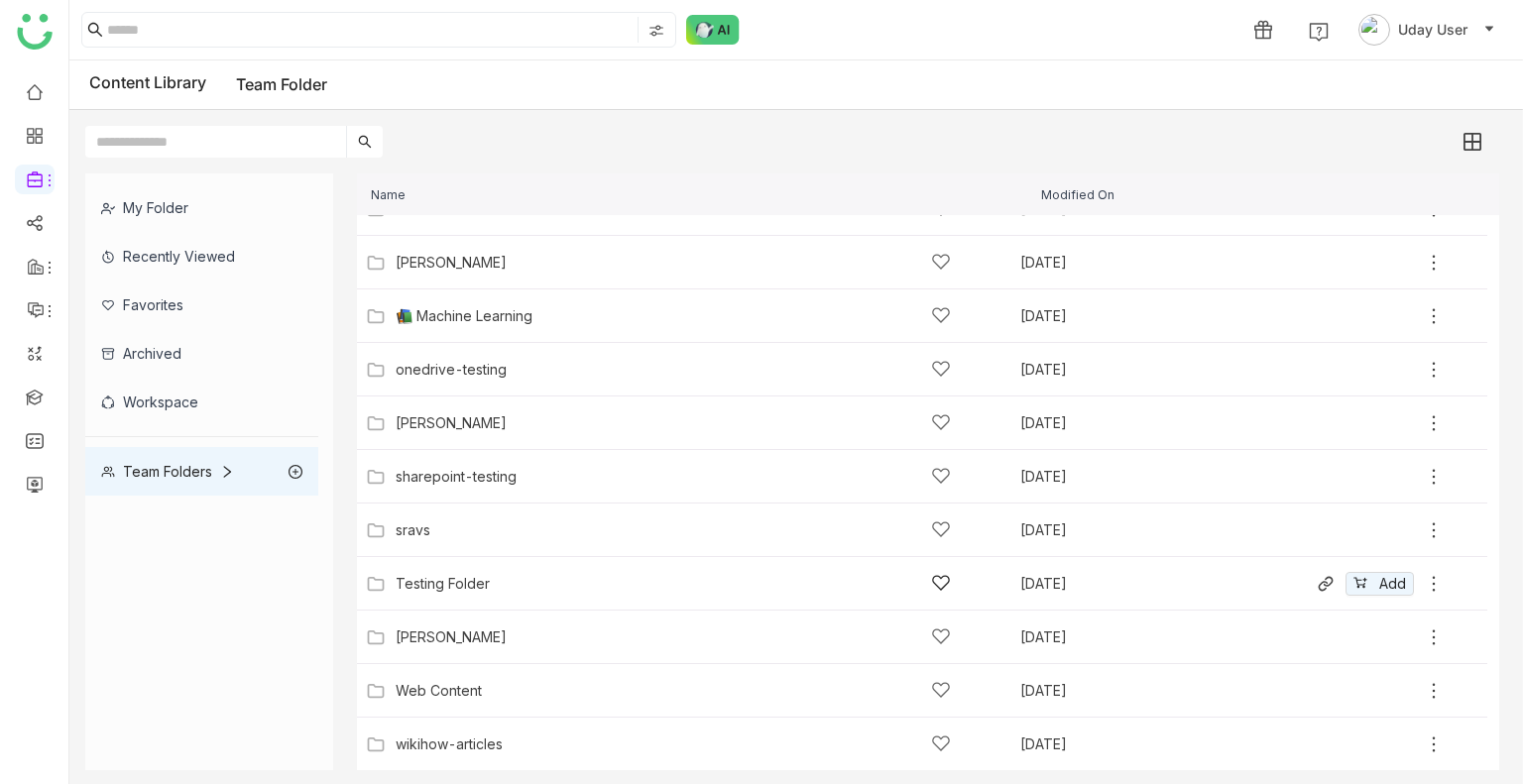 click on "1 Uday User  Content Library  Team Folder
My Folder
Recently Viewed
Favorites
Archived
Workspace
Team Folders  Name  Modified On   0-1-Uday   [DATE]
Add   0Vishnu Folder   [DATE]
Add   1 Arif Test Folder   [DATE]
Add   1new   [DATE]
Add   Aazam   [DATE]
Add   Access folder   [DATE]
Add   All Video Formats   [DATE]
Add   [PERSON_NAME]   [DATE]
Add   Chiru Folder   [DATE]
Add   Folder Name Bug   [DATE]
Add   Good Thumbnail   [DATE]
Add   google-drive-testing" at bounding box center [762, 392] 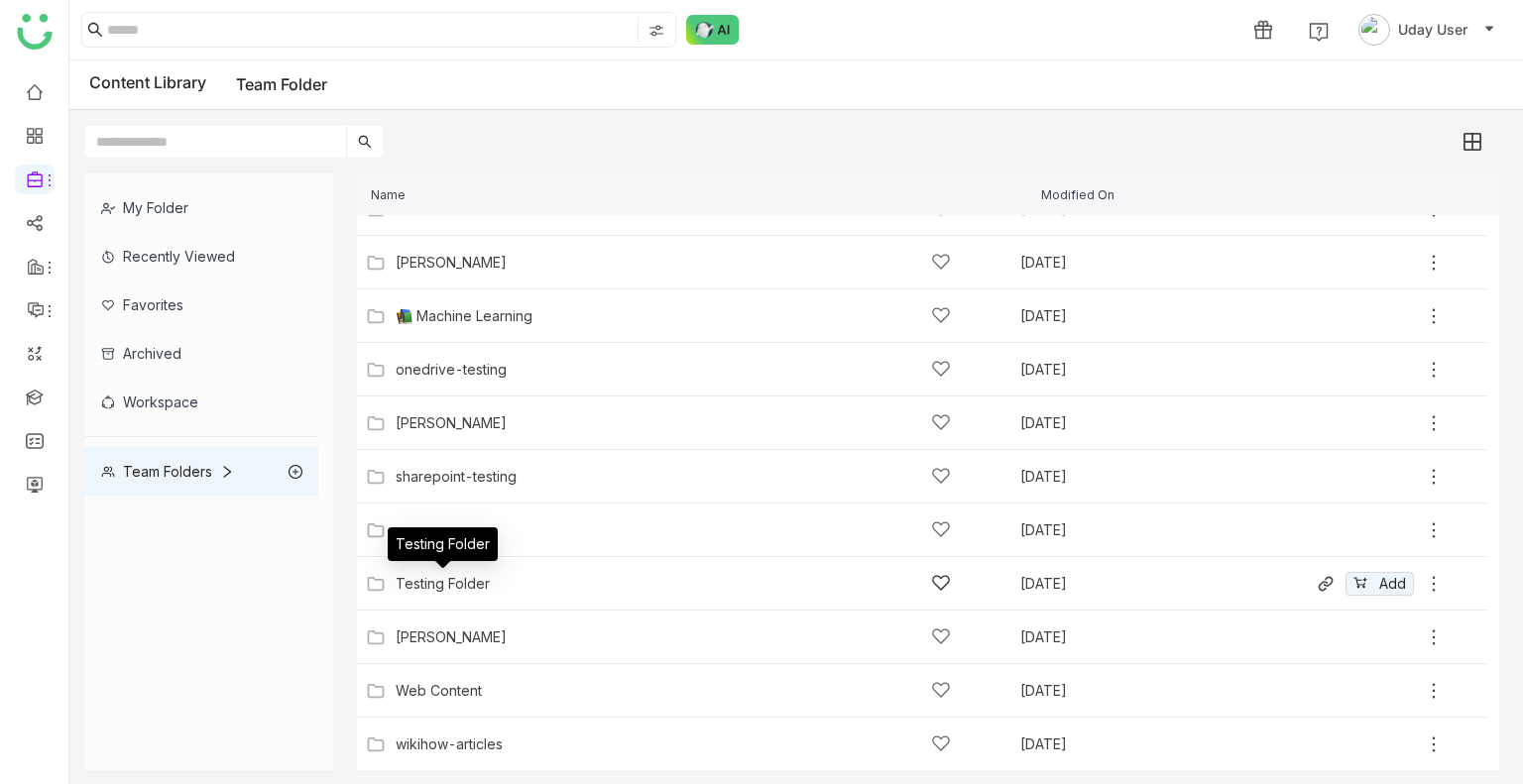 click on "Testing Folder" at bounding box center (442, 551) 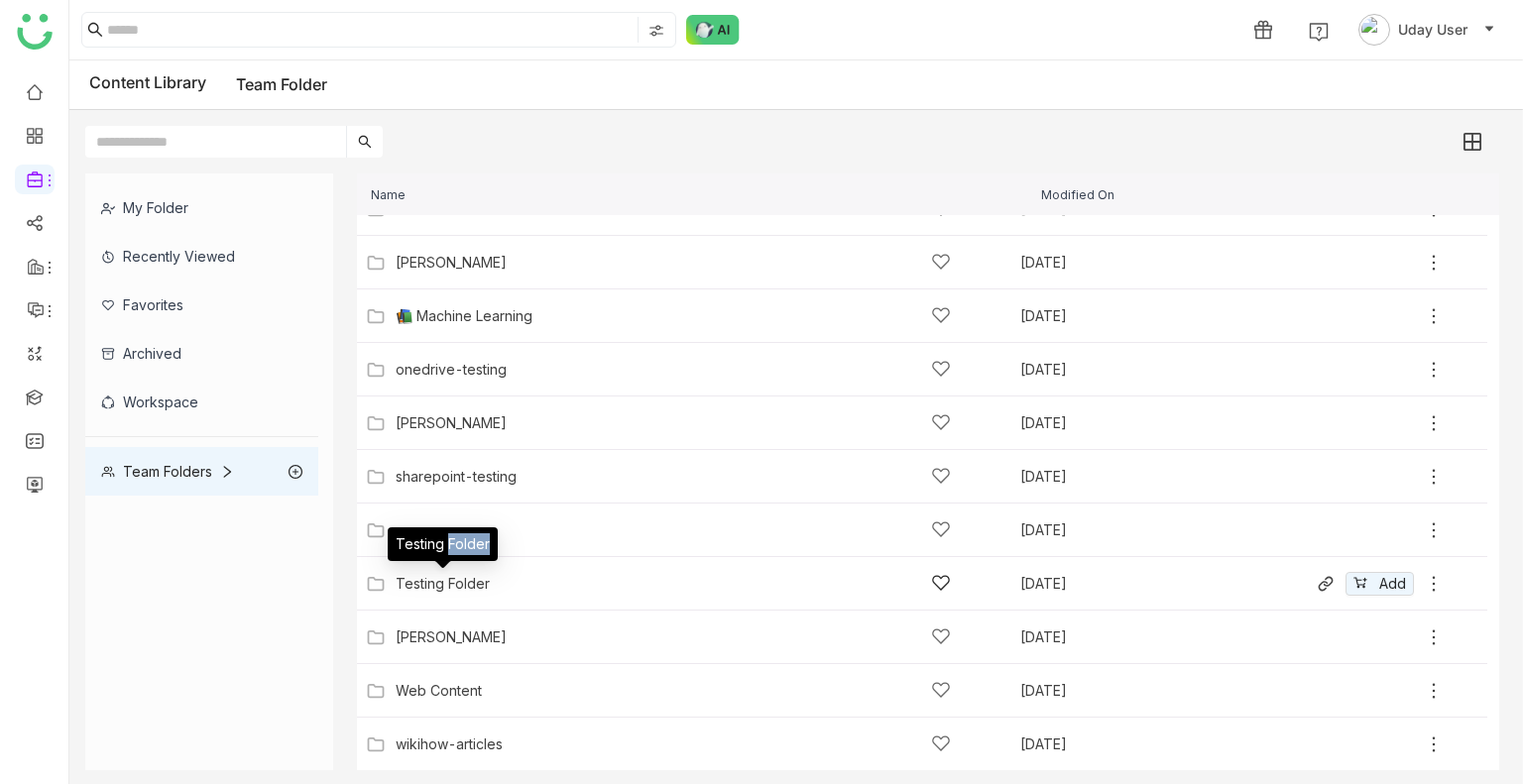 click on "Testing Folder" at bounding box center [442, 551] 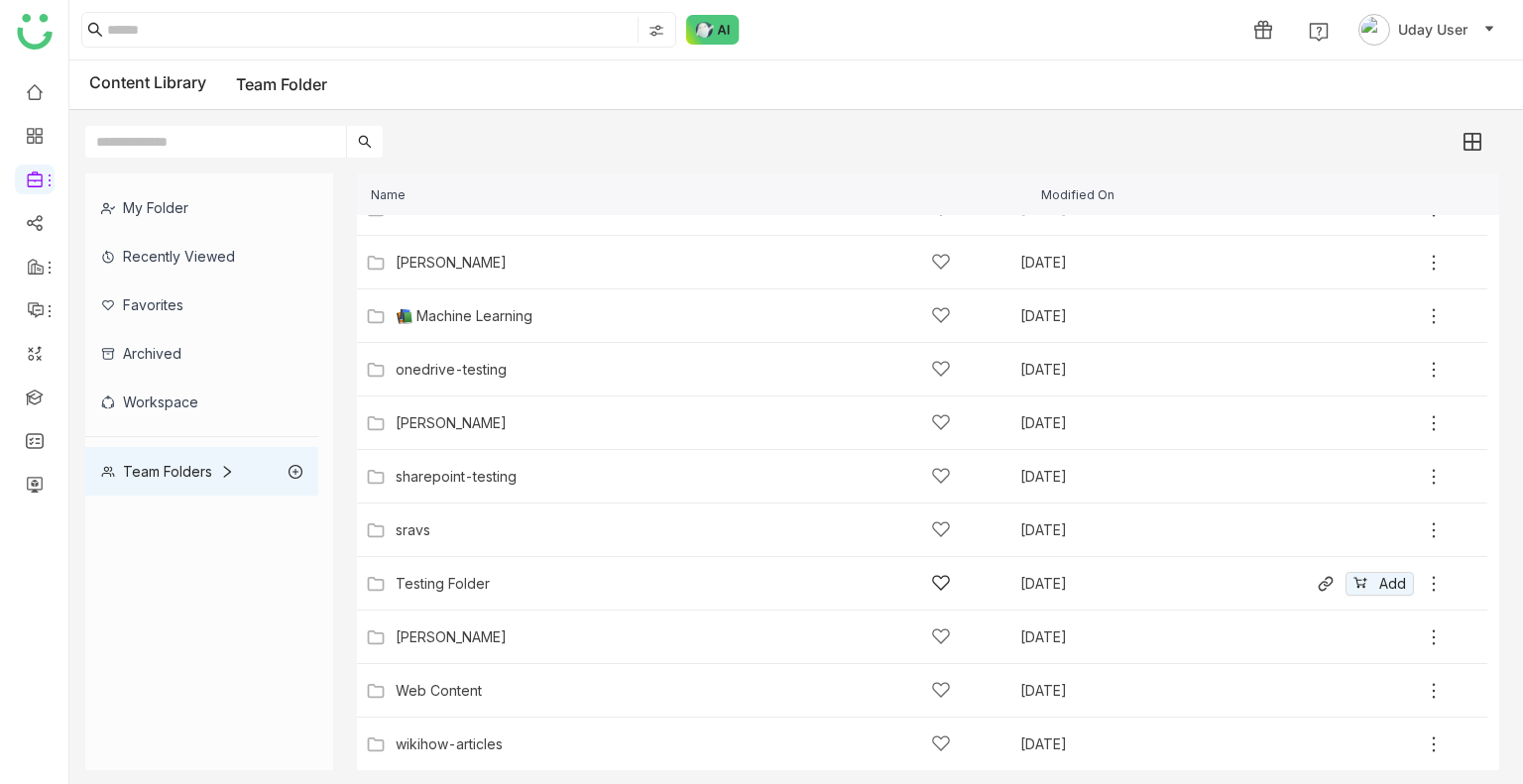 click on "Testing Folder" 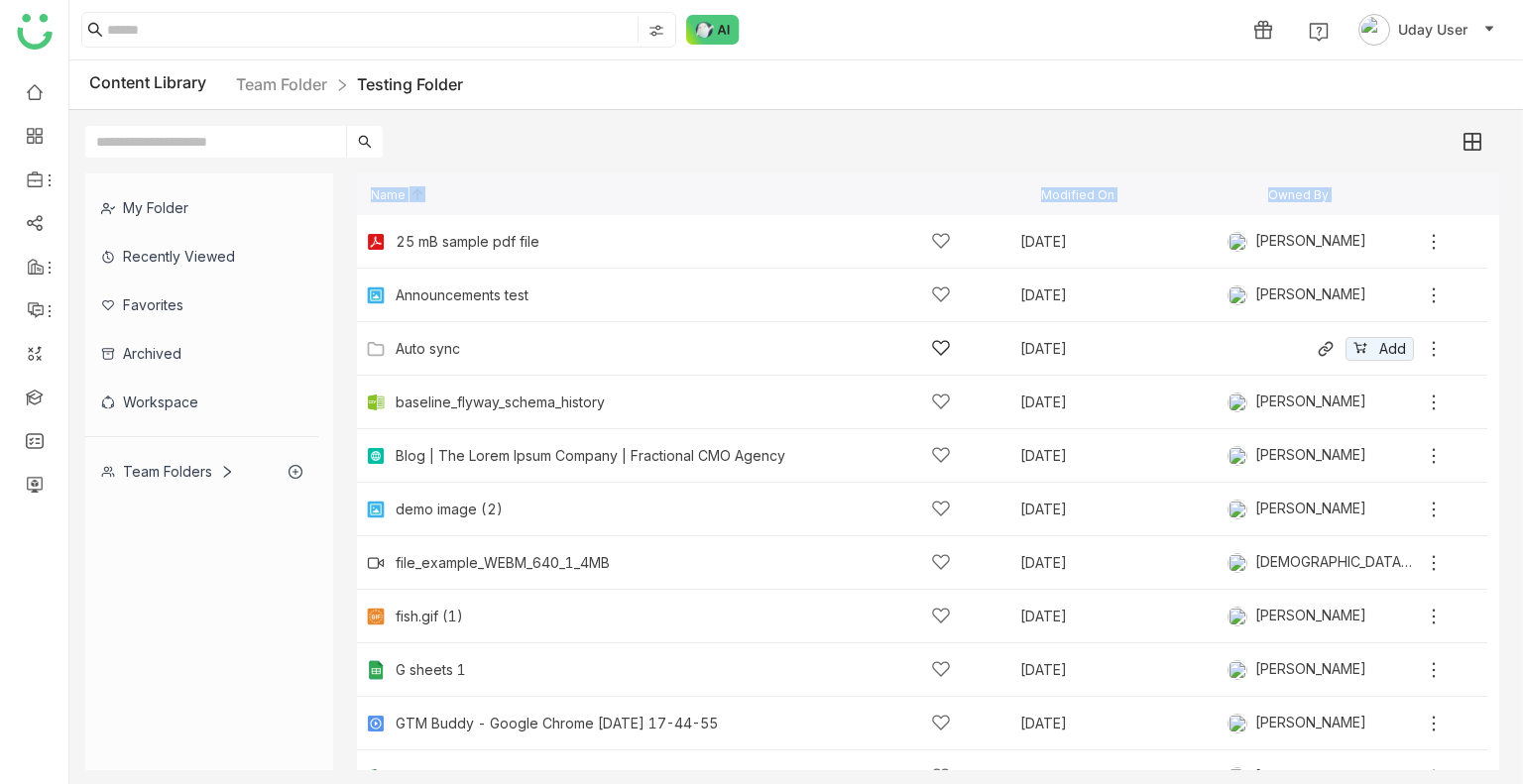click on "Auto sync   [DATE]
Add" 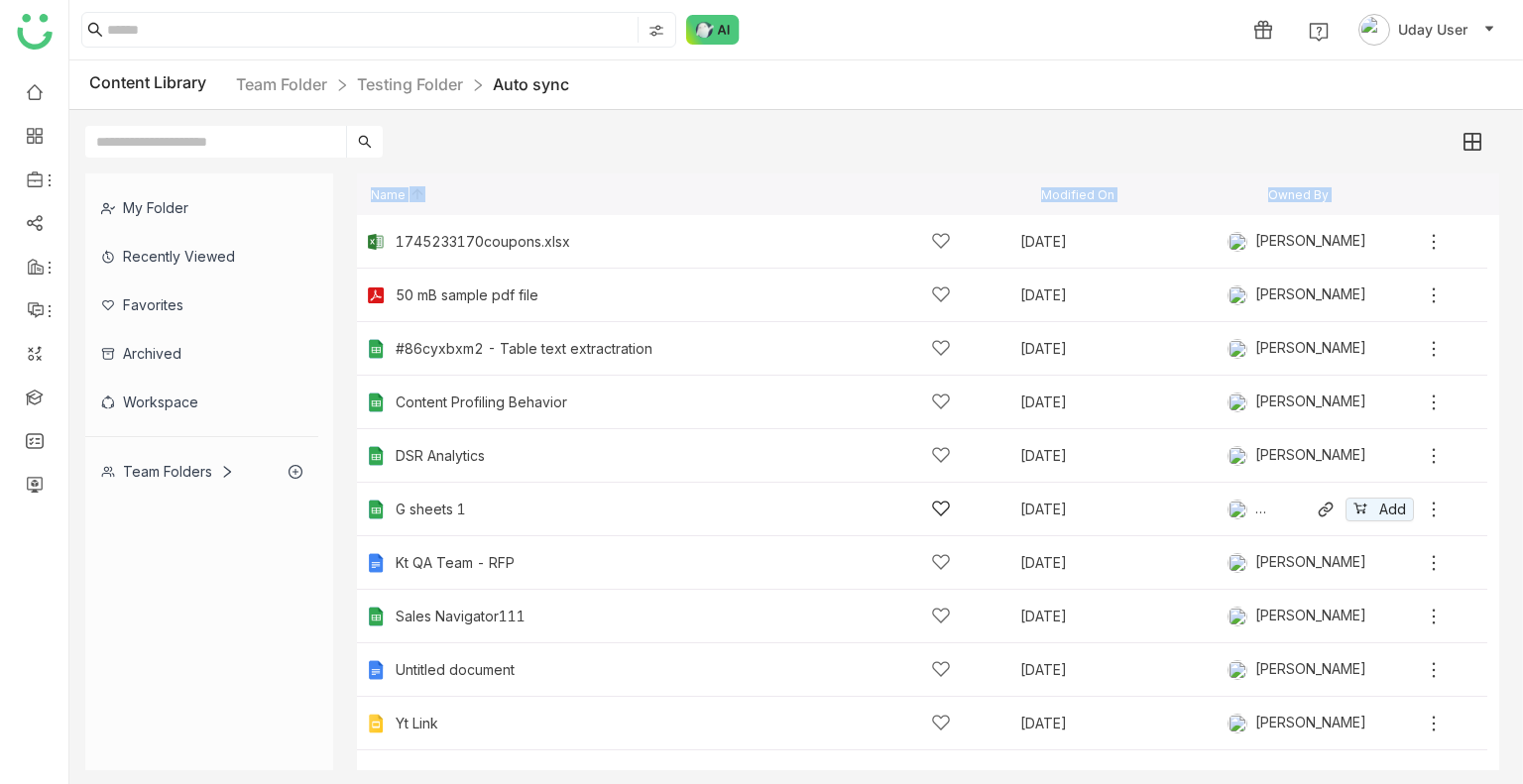 click on "G sheets 1" 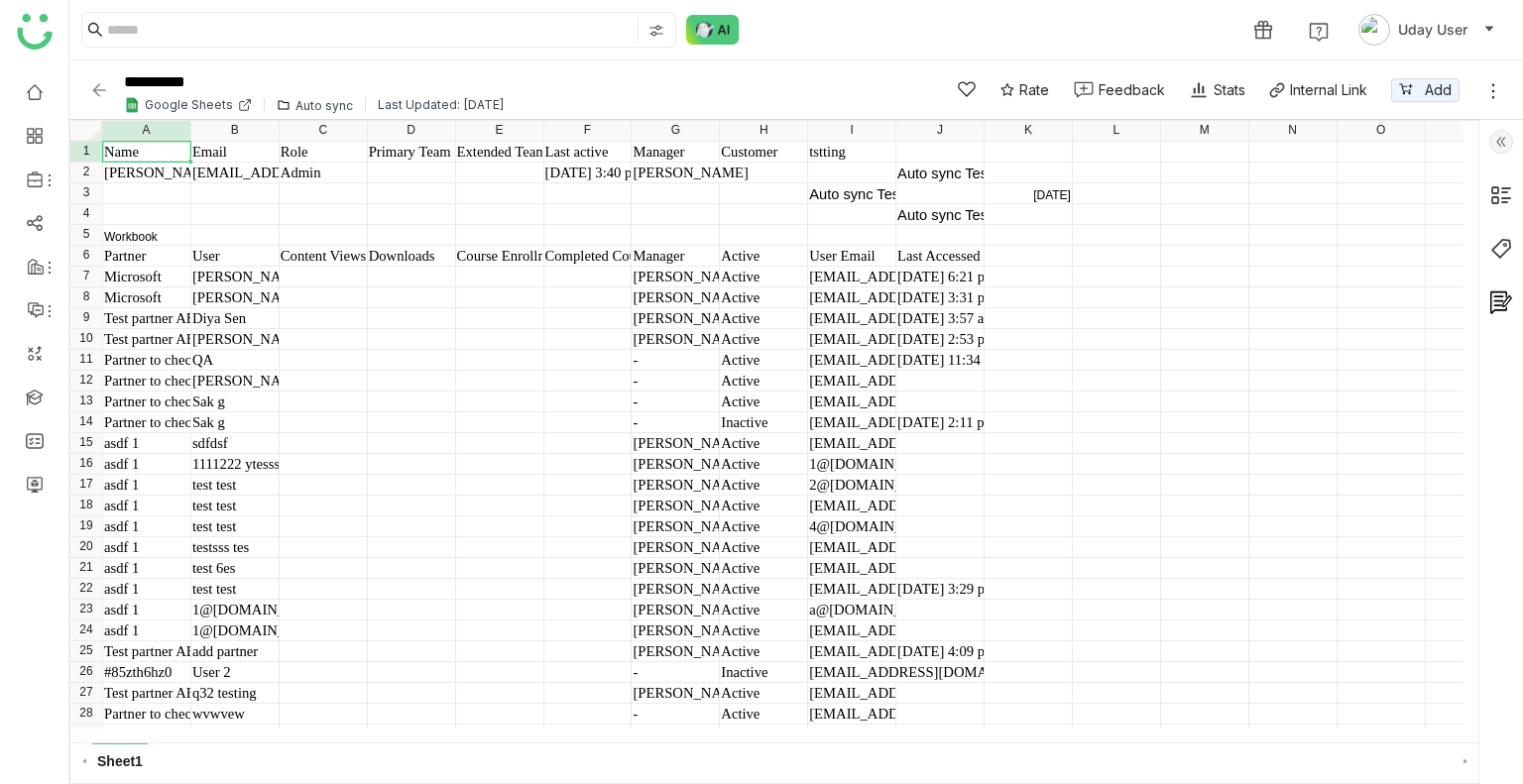 click 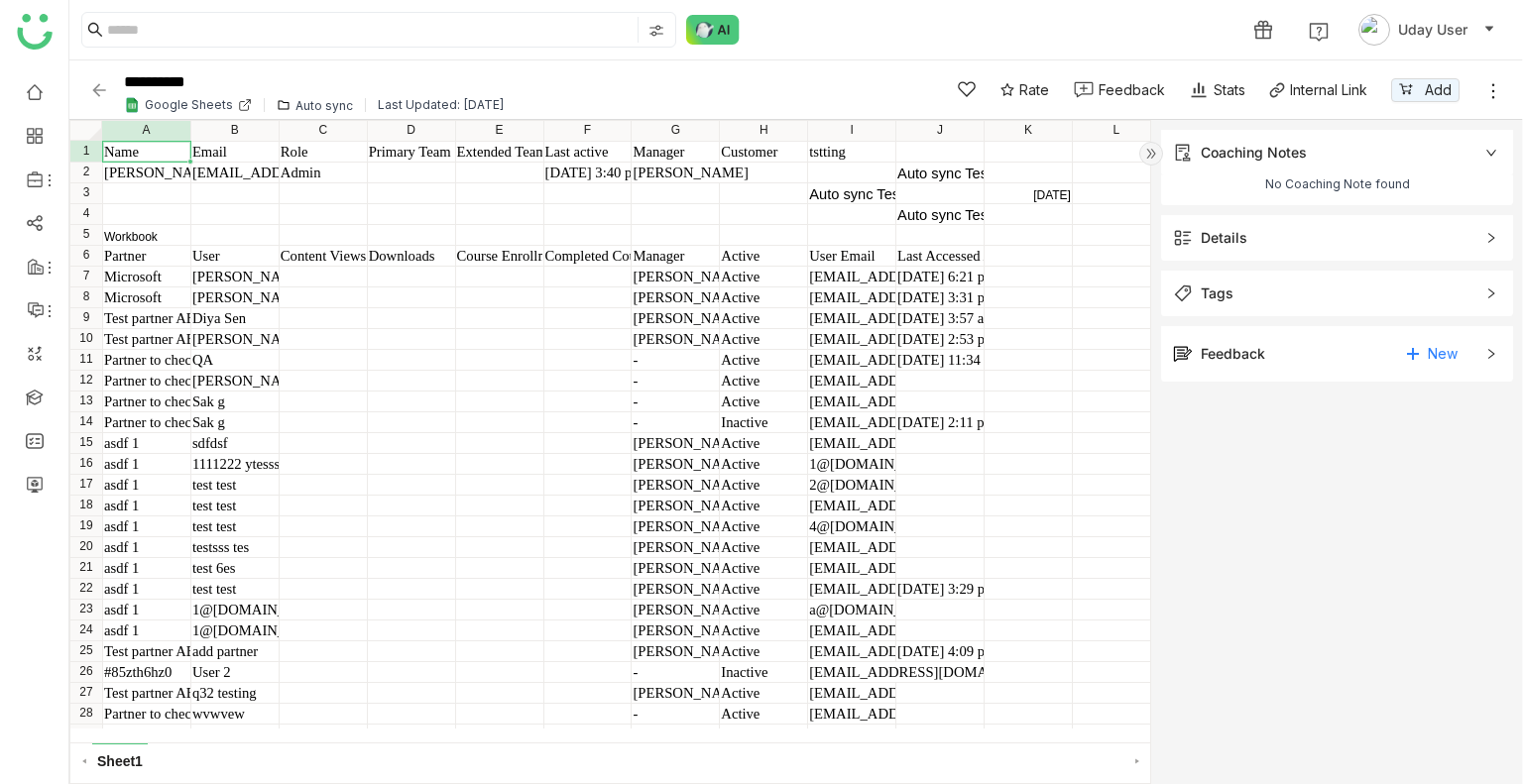 click on "Details" 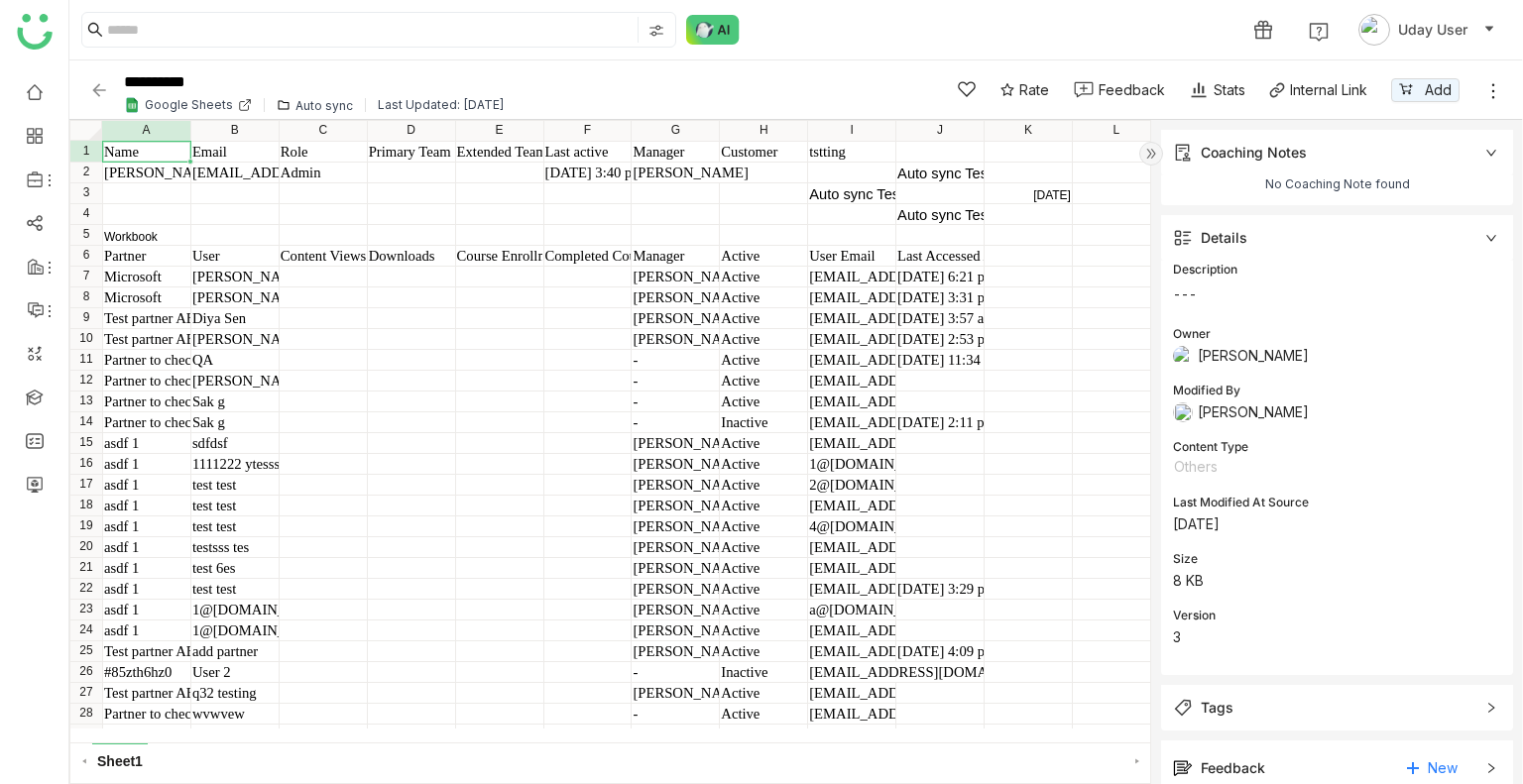 scroll, scrollTop: 31, scrollLeft: 0, axis: vertical 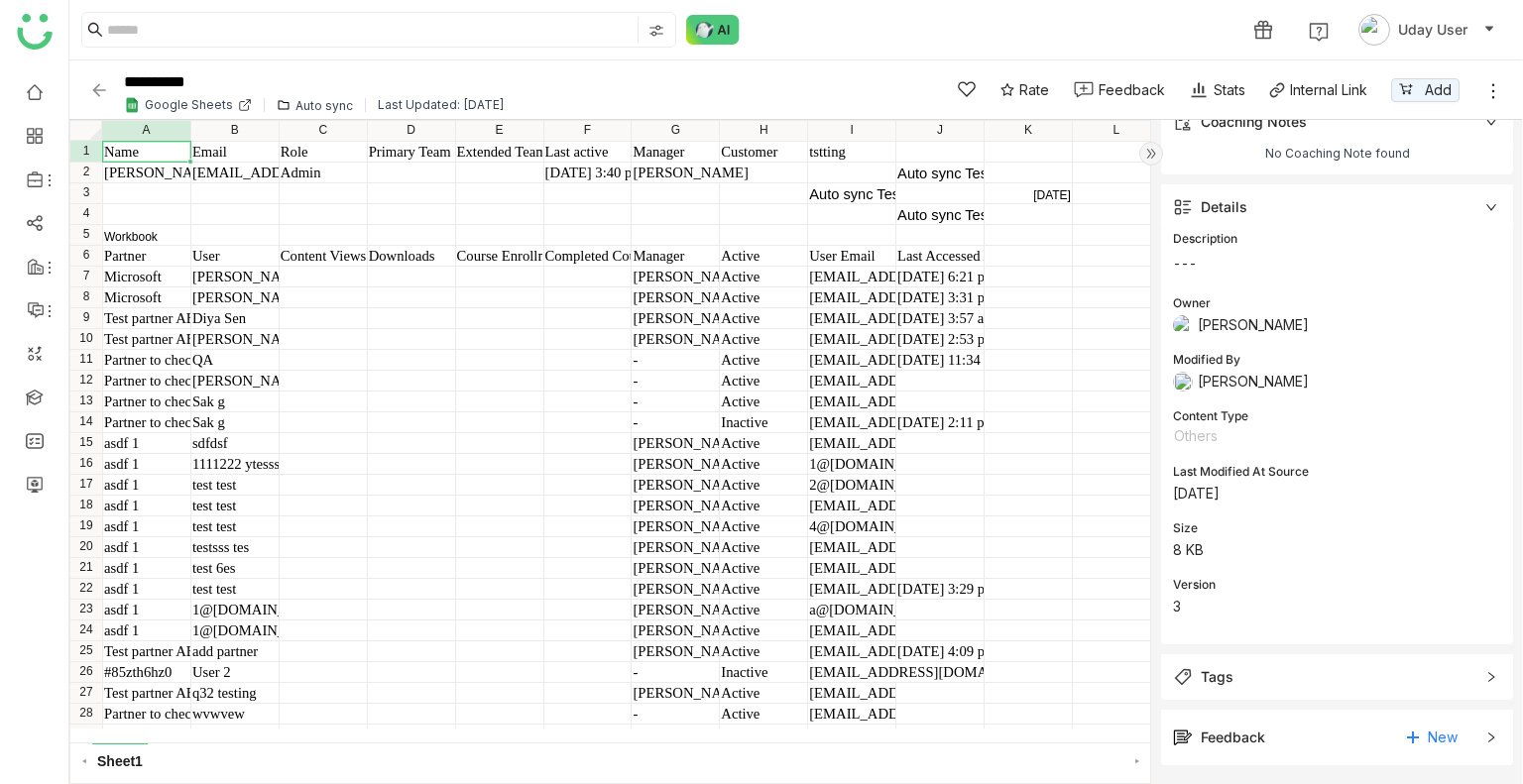 click on "3" 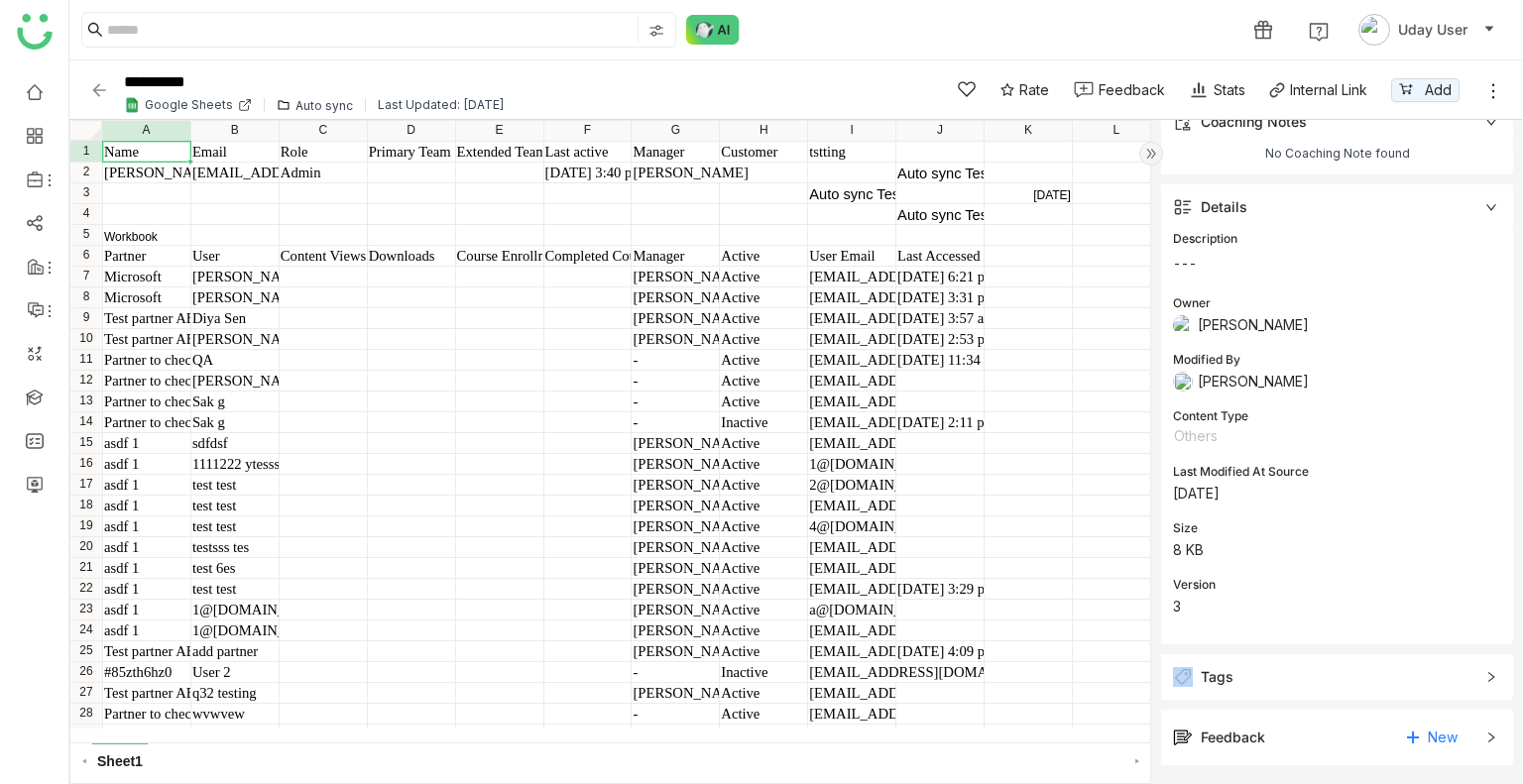 click on "3" 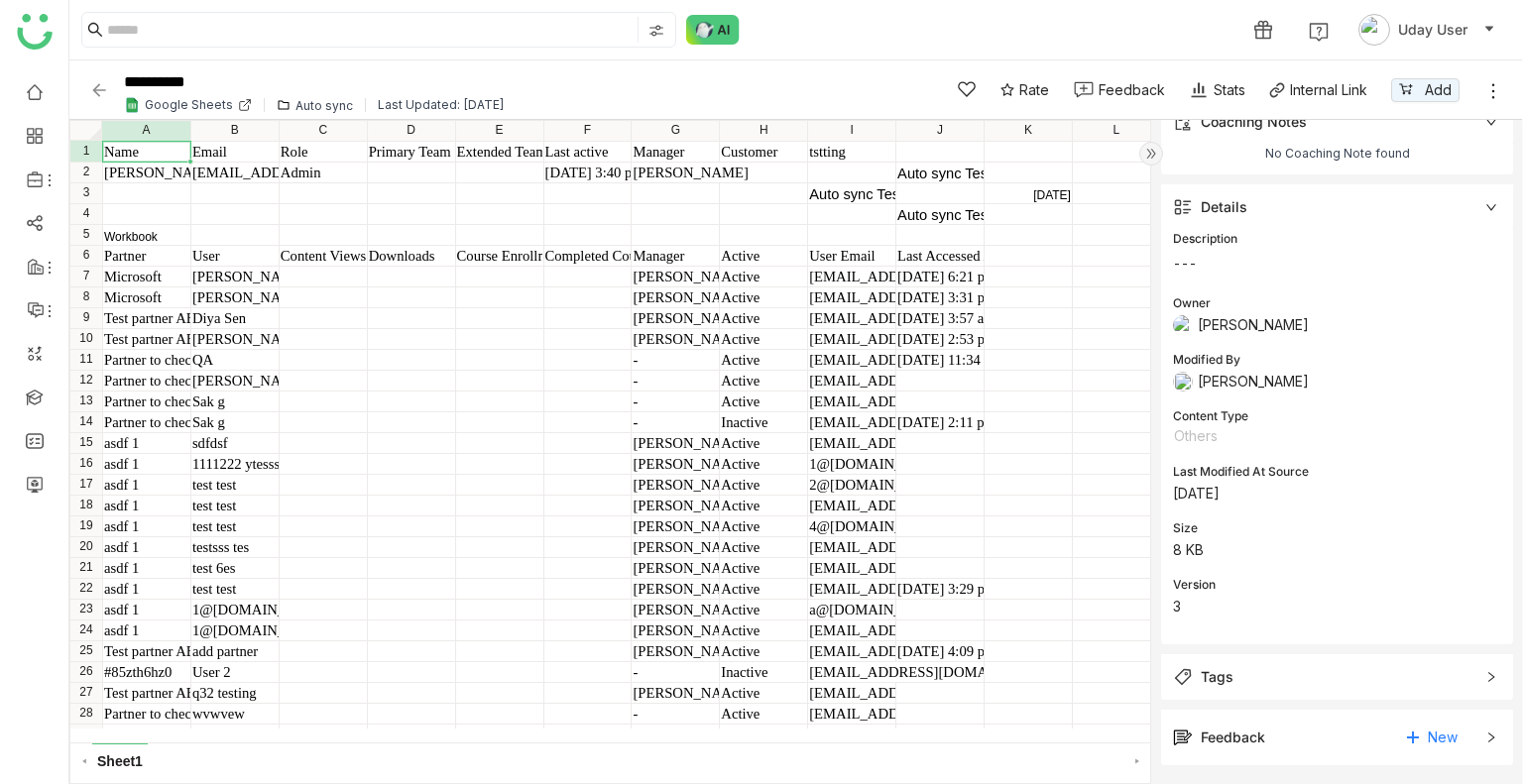 click 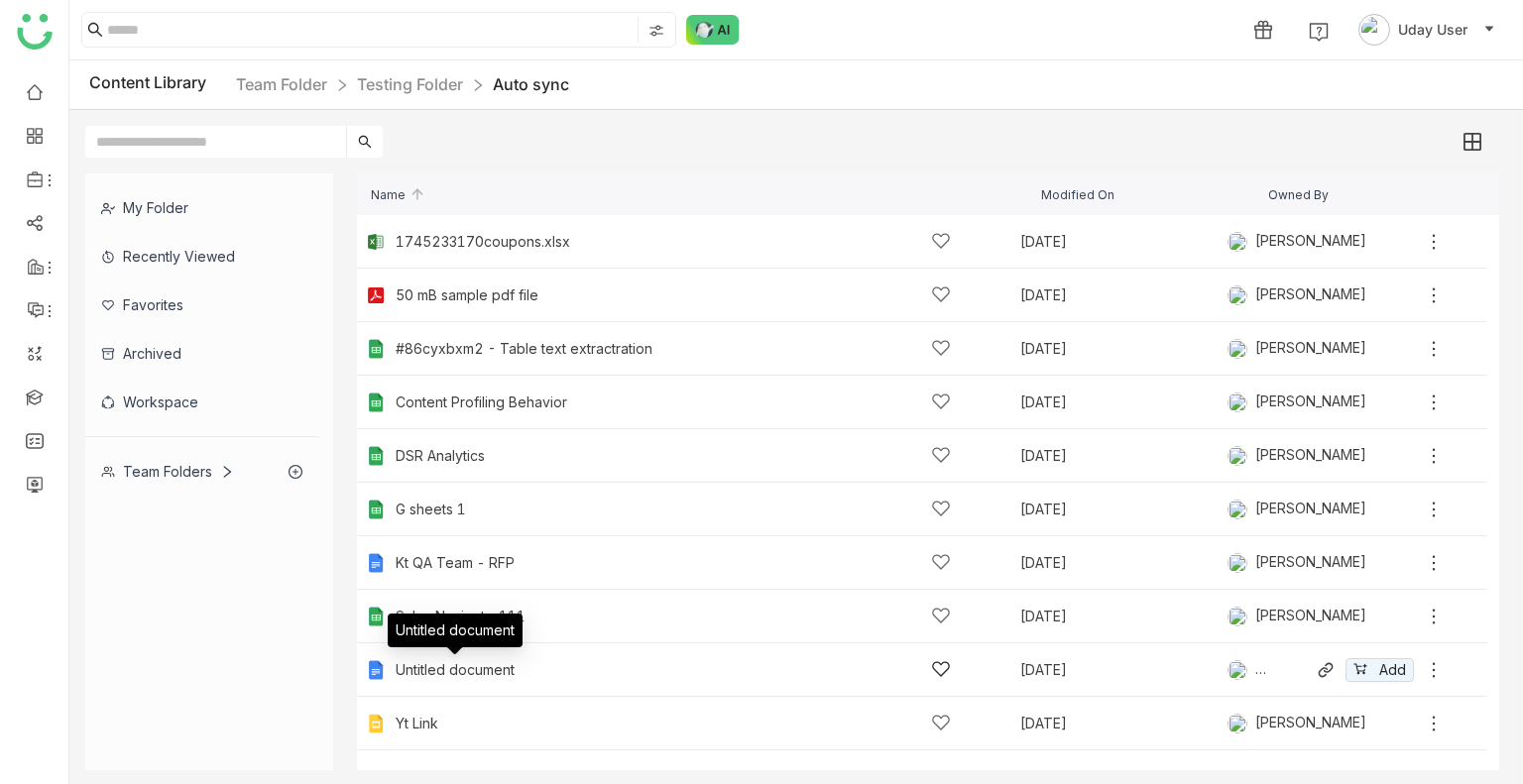 click on "Untitled document" 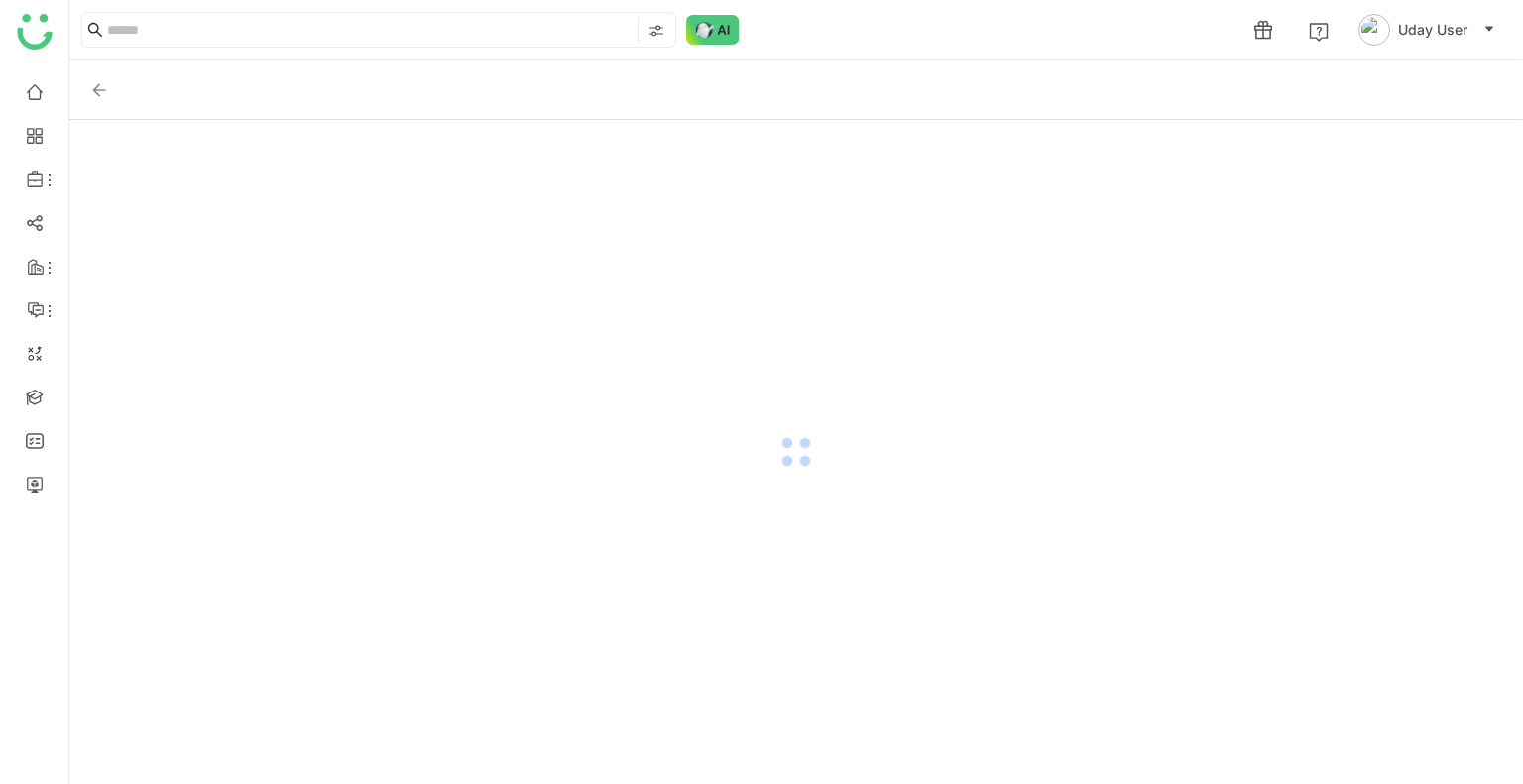 click 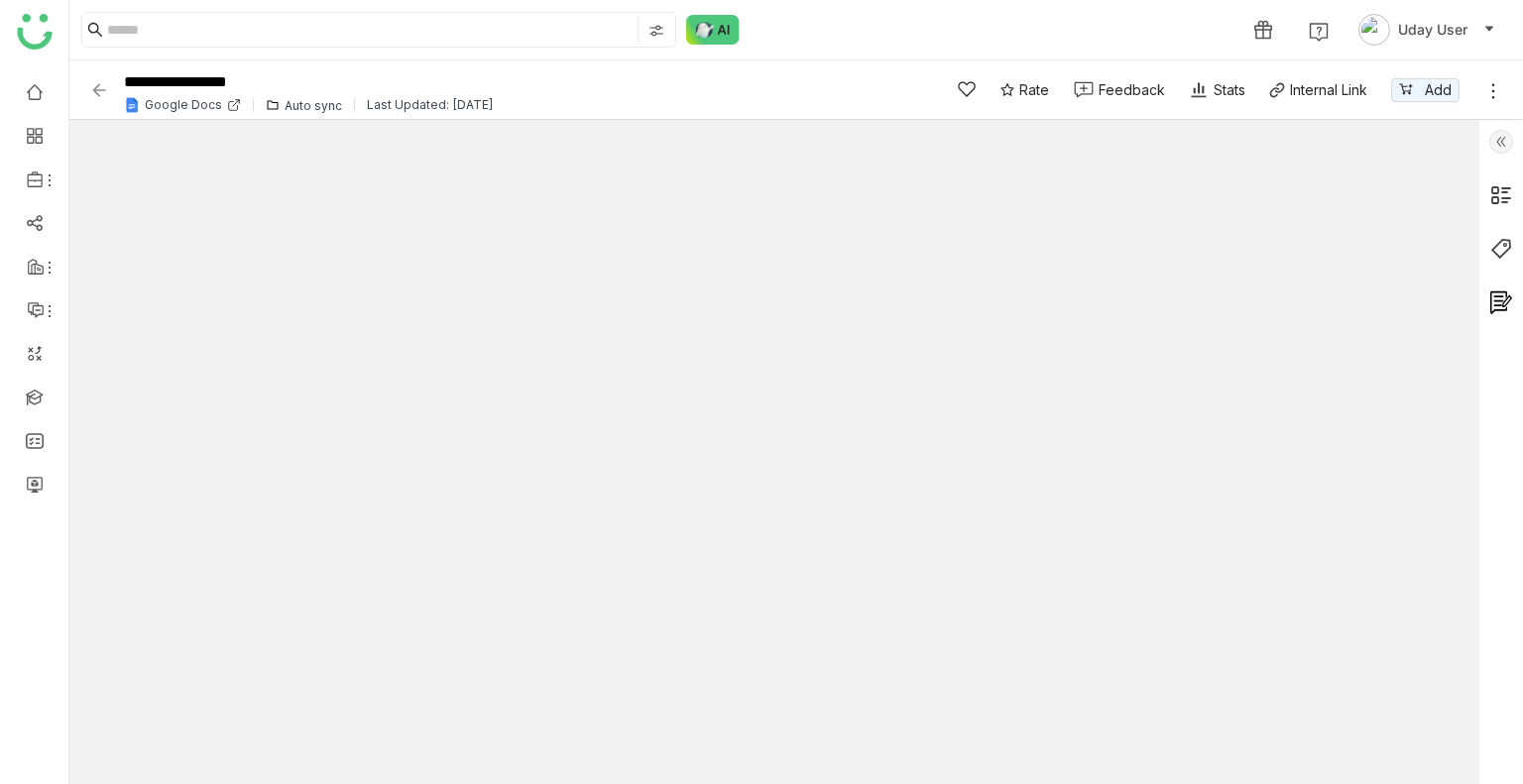 click 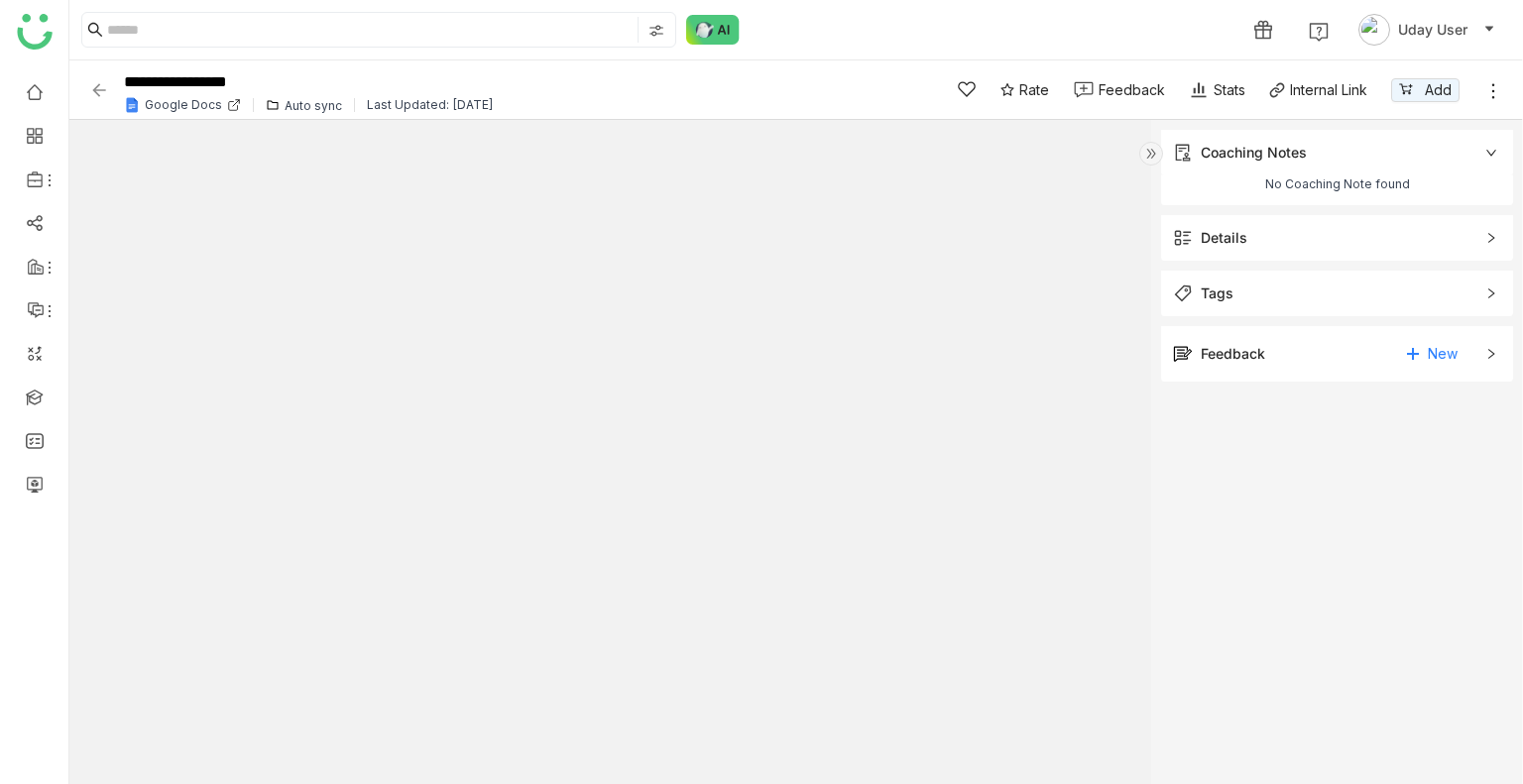 click 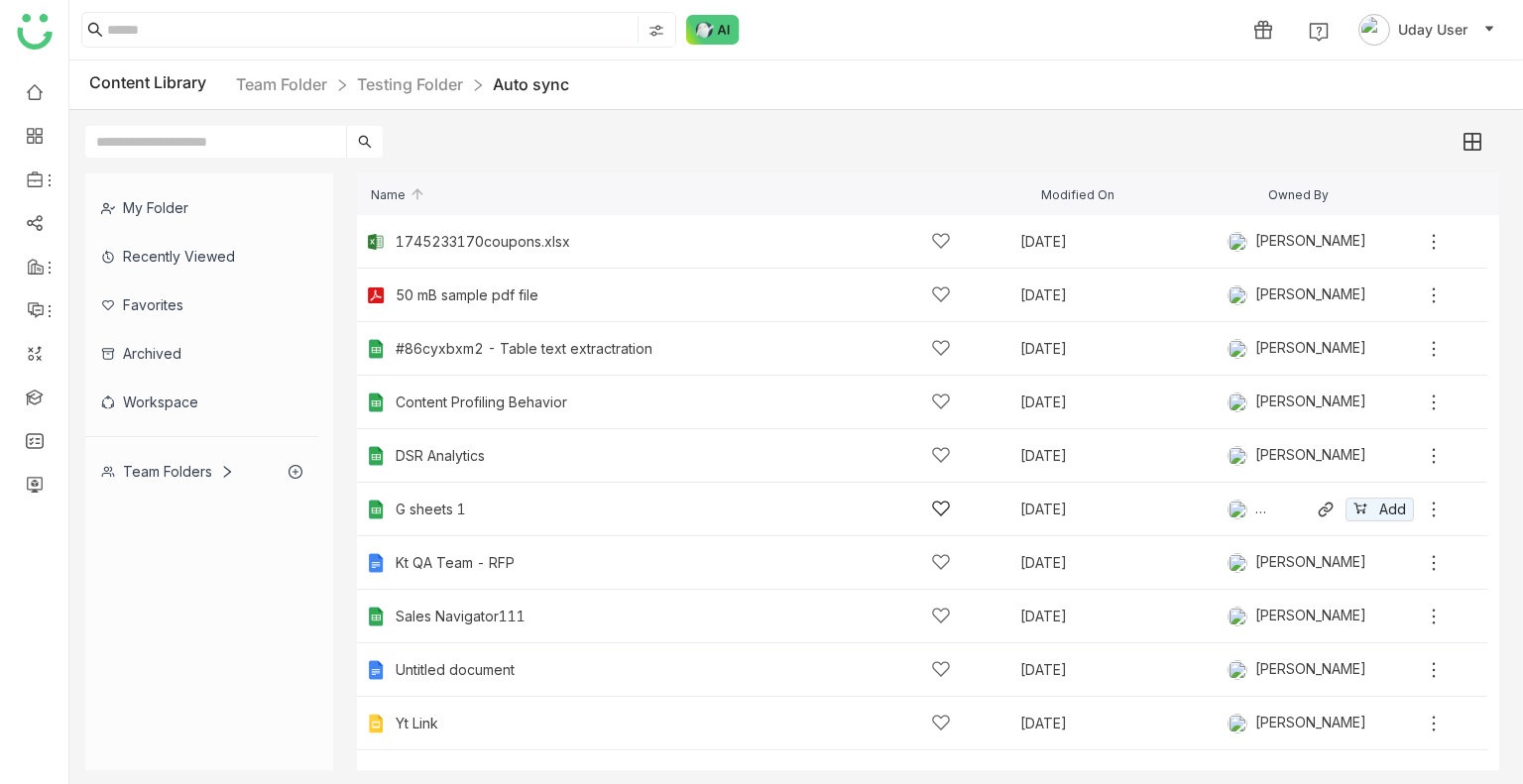 click on "G sheets 1   [DATE]   [PERSON_NAME]
Add" 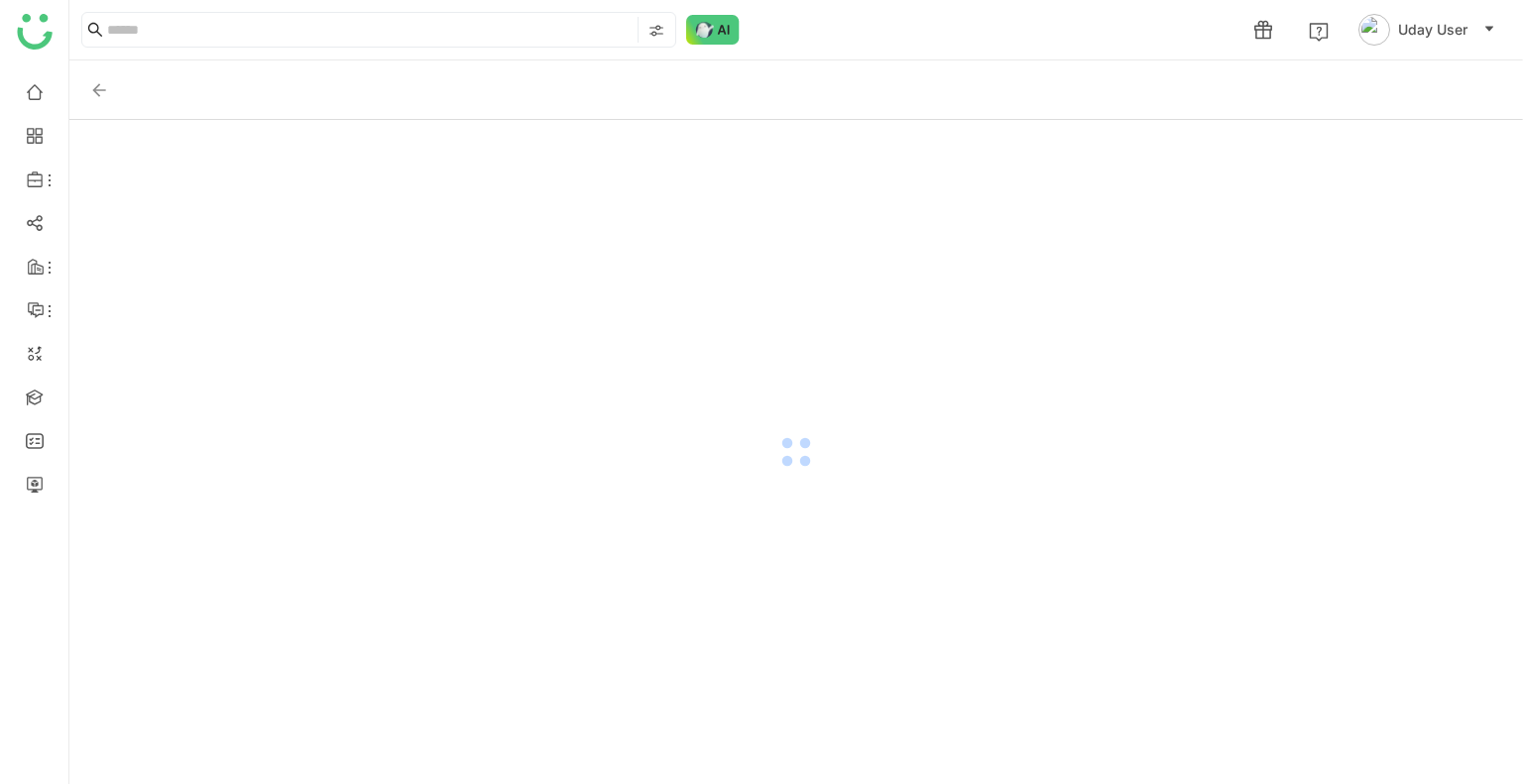 click 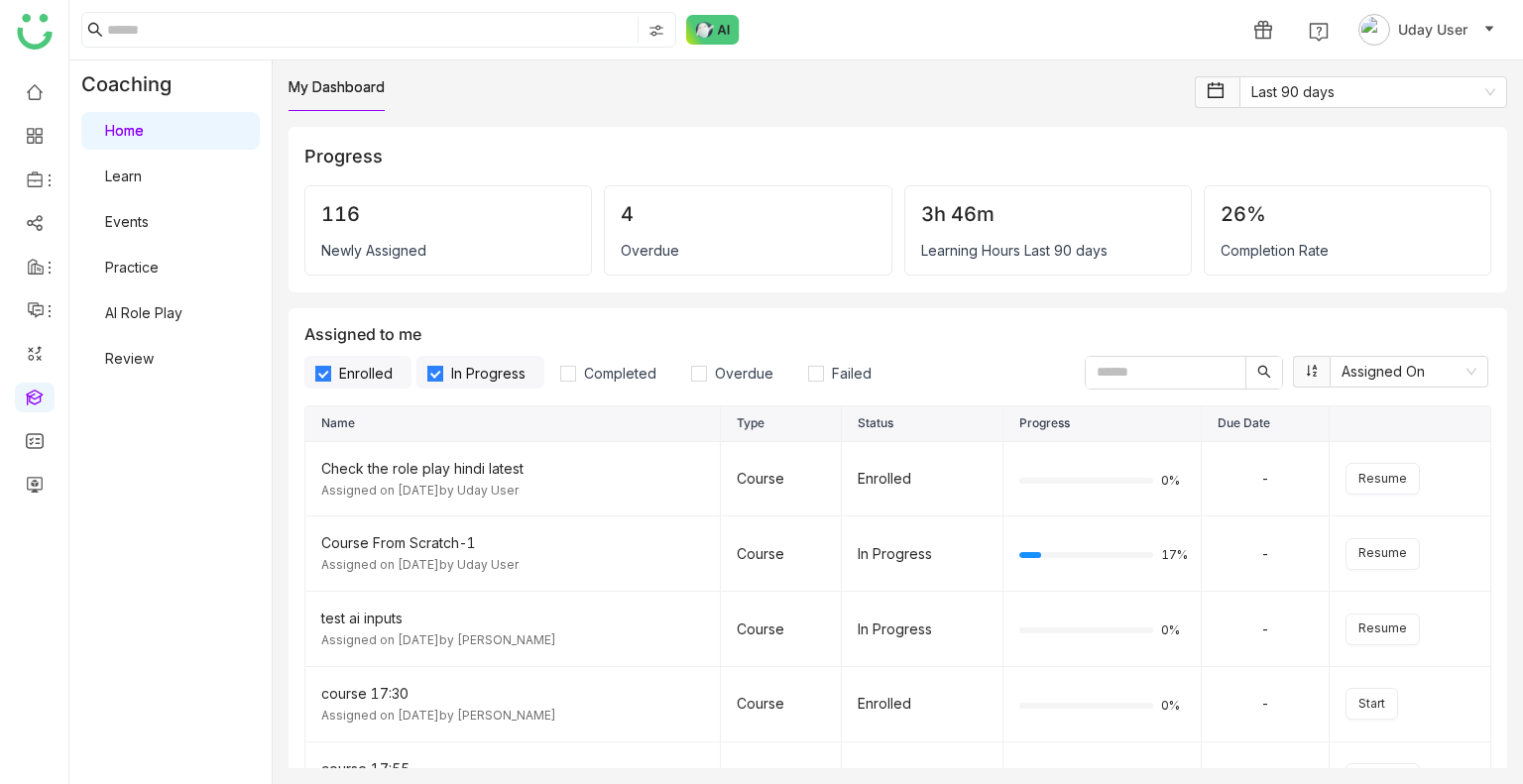 scroll, scrollTop: 0, scrollLeft: 0, axis: both 